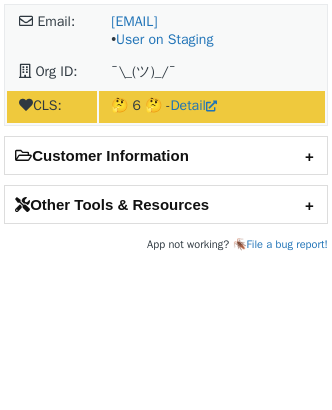 scroll, scrollTop: 0, scrollLeft: 0, axis: both 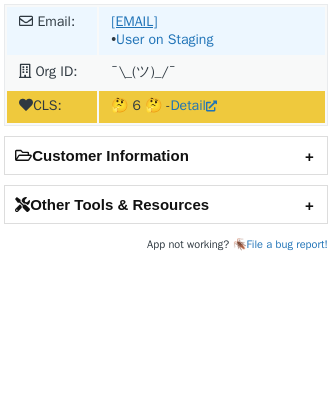 click on "accounts@example.com" at bounding box center [134, 21] 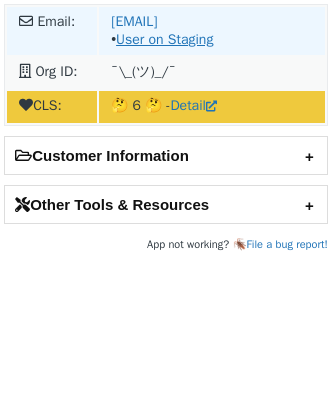 click on "User on Staging" at bounding box center [164, 39] 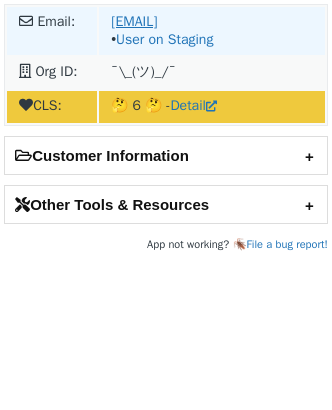click on "accounts@example.com" at bounding box center (134, 21) 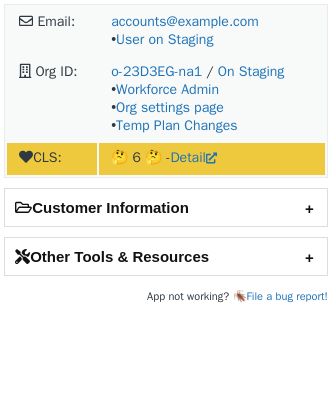 scroll, scrollTop: 0, scrollLeft: 0, axis: both 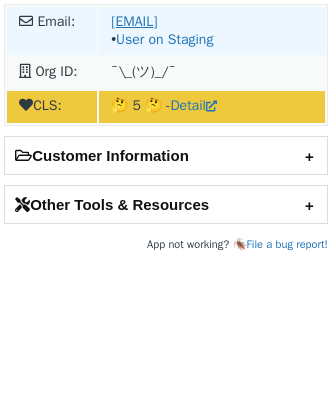 click on "smruti.ranjan@ext.dazn.com" at bounding box center [134, 21] 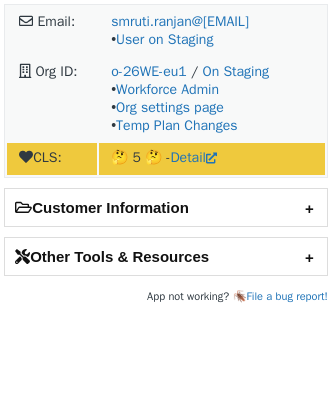 scroll, scrollTop: 0, scrollLeft: 0, axis: both 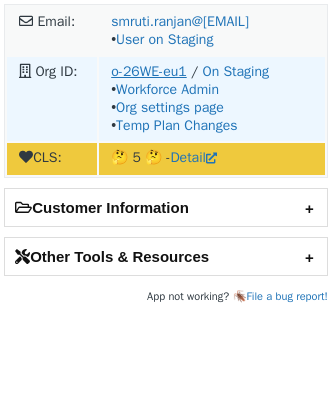 click on "o-26WE-eu1" at bounding box center [149, 71] 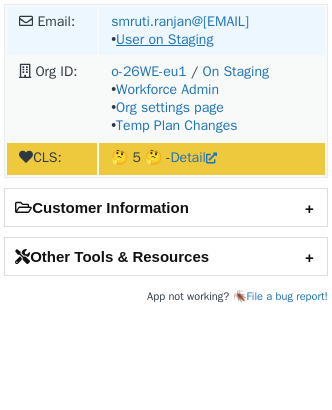 click on "User on Staging" at bounding box center [164, 39] 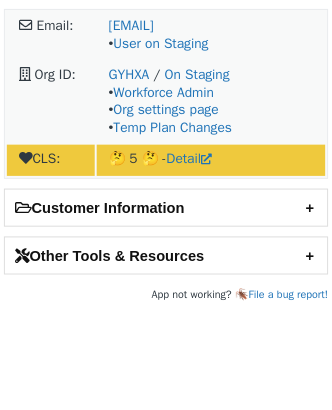 scroll, scrollTop: 0, scrollLeft: 0, axis: both 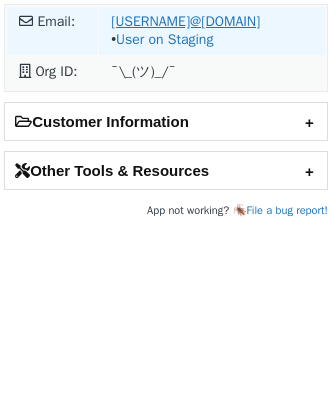 click on "[USERNAME]@[DOMAIN]" at bounding box center [185, 21] 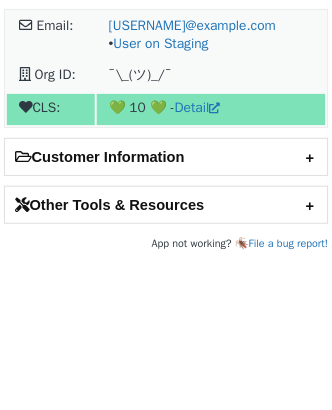 scroll, scrollTop: 0, scrollLeft: 0, axis: both 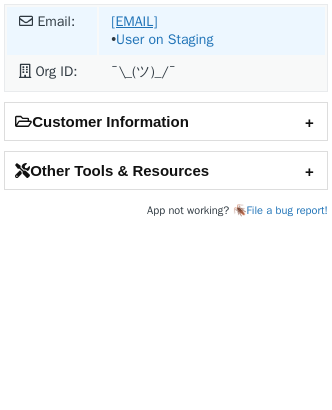 click on "[EMAIL]" at bounding box center [134, 21] 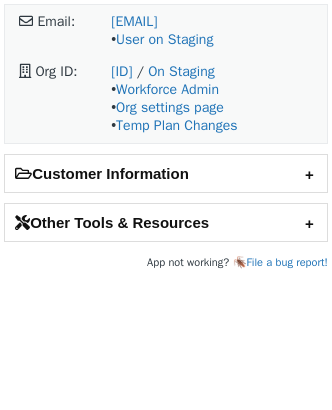 scroll, scrollTop: 0, scrollLeft: 0, axis: both 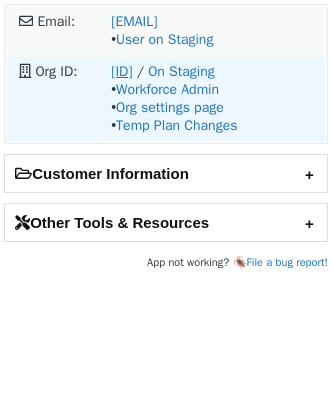 click on "[ID]" at bounding box center (121, 71) 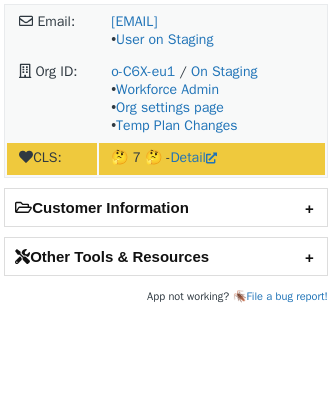 scroll, scrollTop: 0, scrollLeft: 0, axis: both 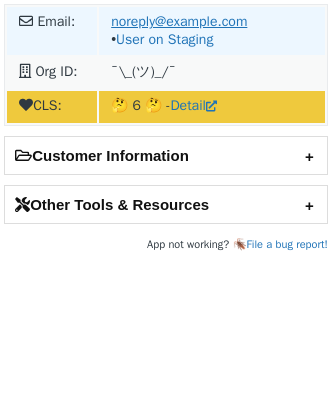 click on "noreply@example.com" at bounding box center [179, 21] 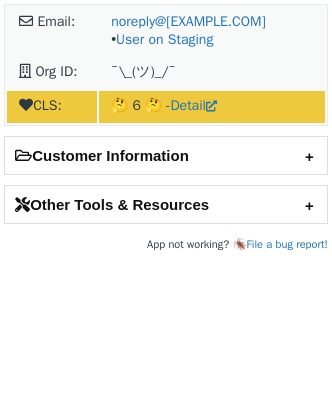 scroll, scrollTop: 0, scrollLeft: 0, axis: both 